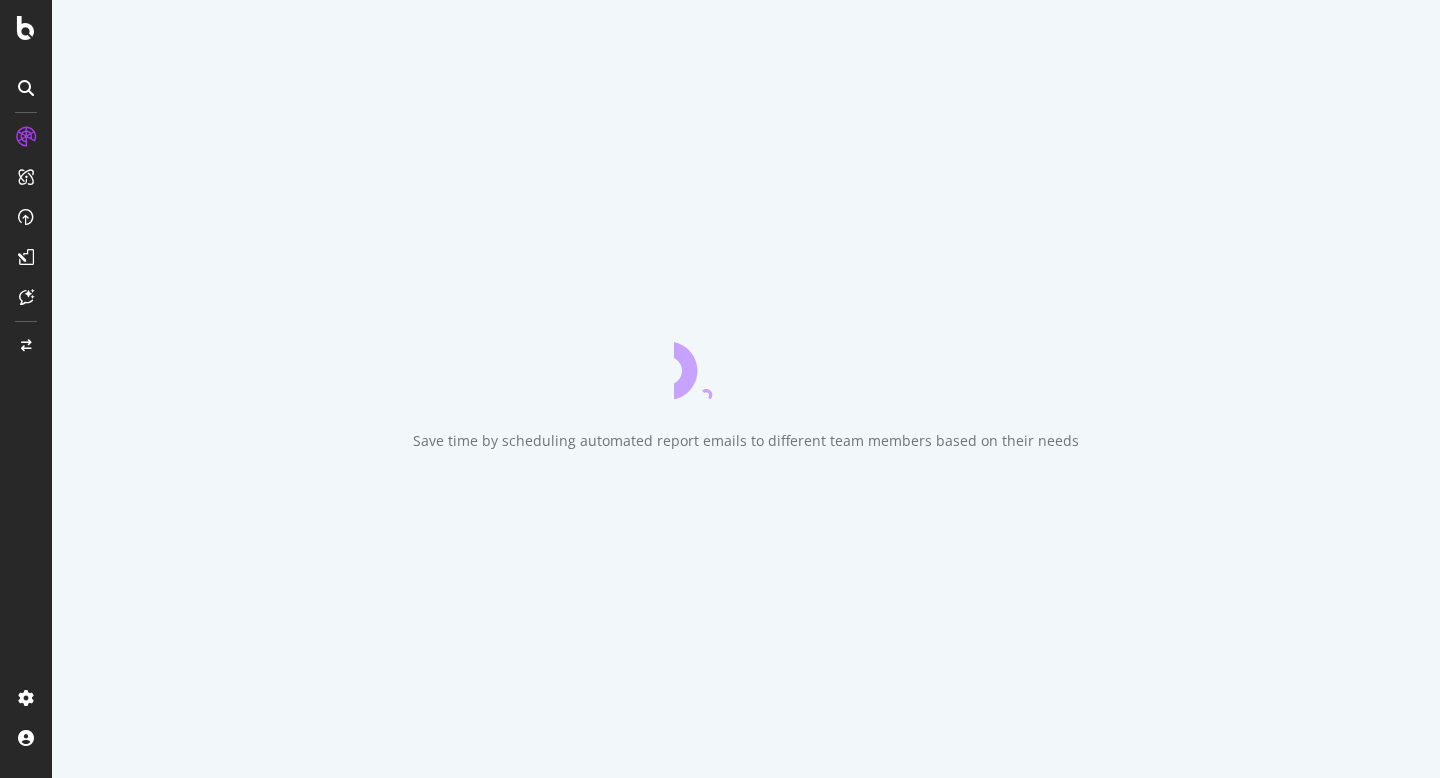 scroll, scrollTop: 0, scrollLeft: 0, axis: both 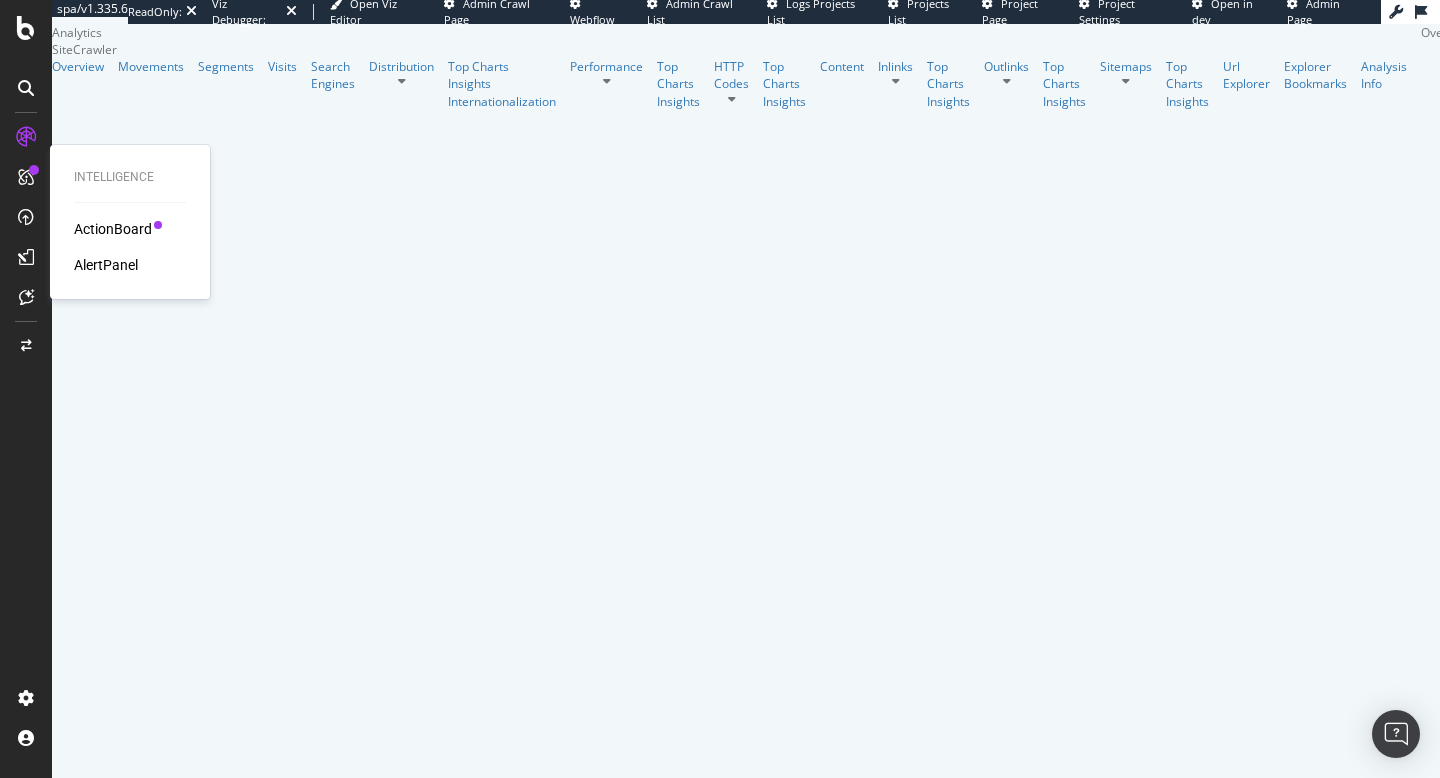 click on "ActionBoard" at bounding box center (113, 229) 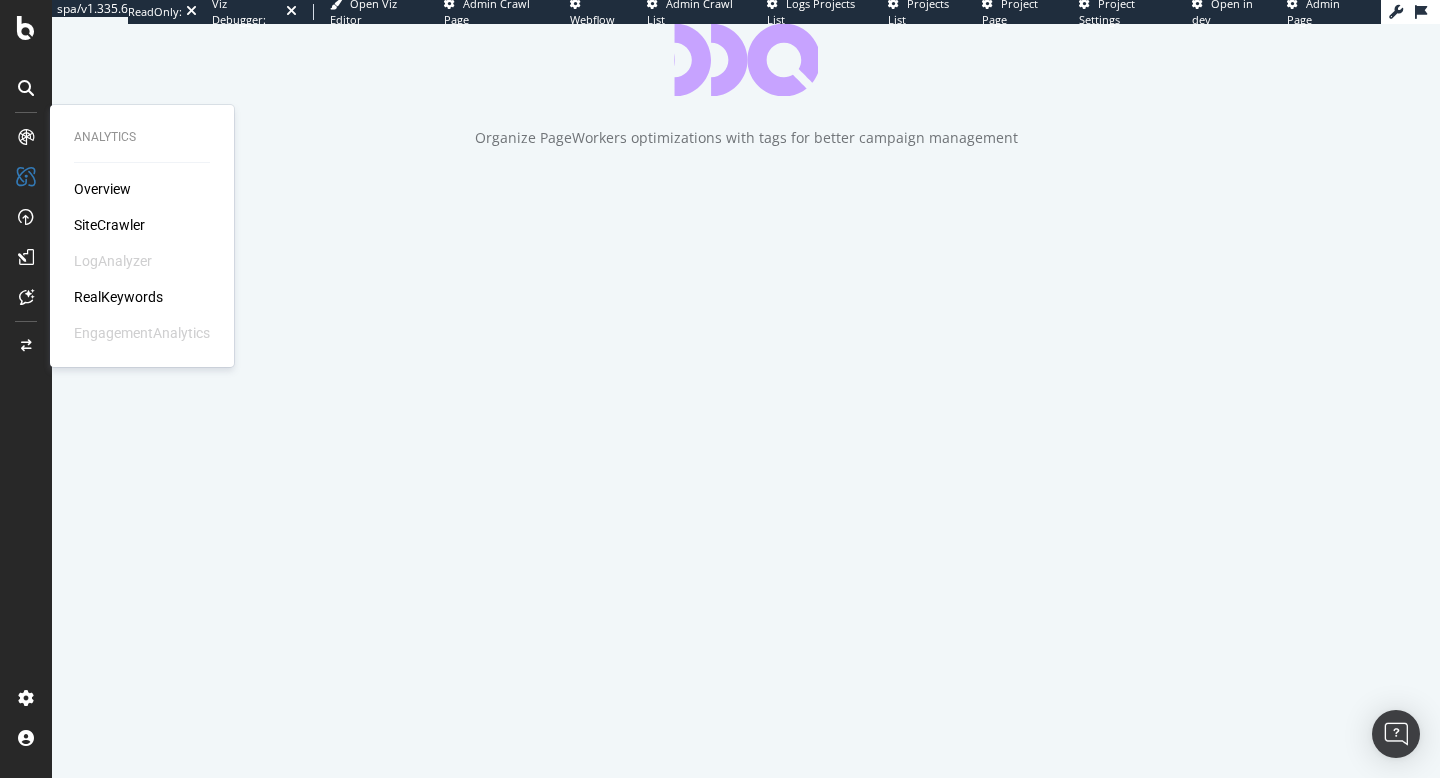 click at bounding box center (26, 137) 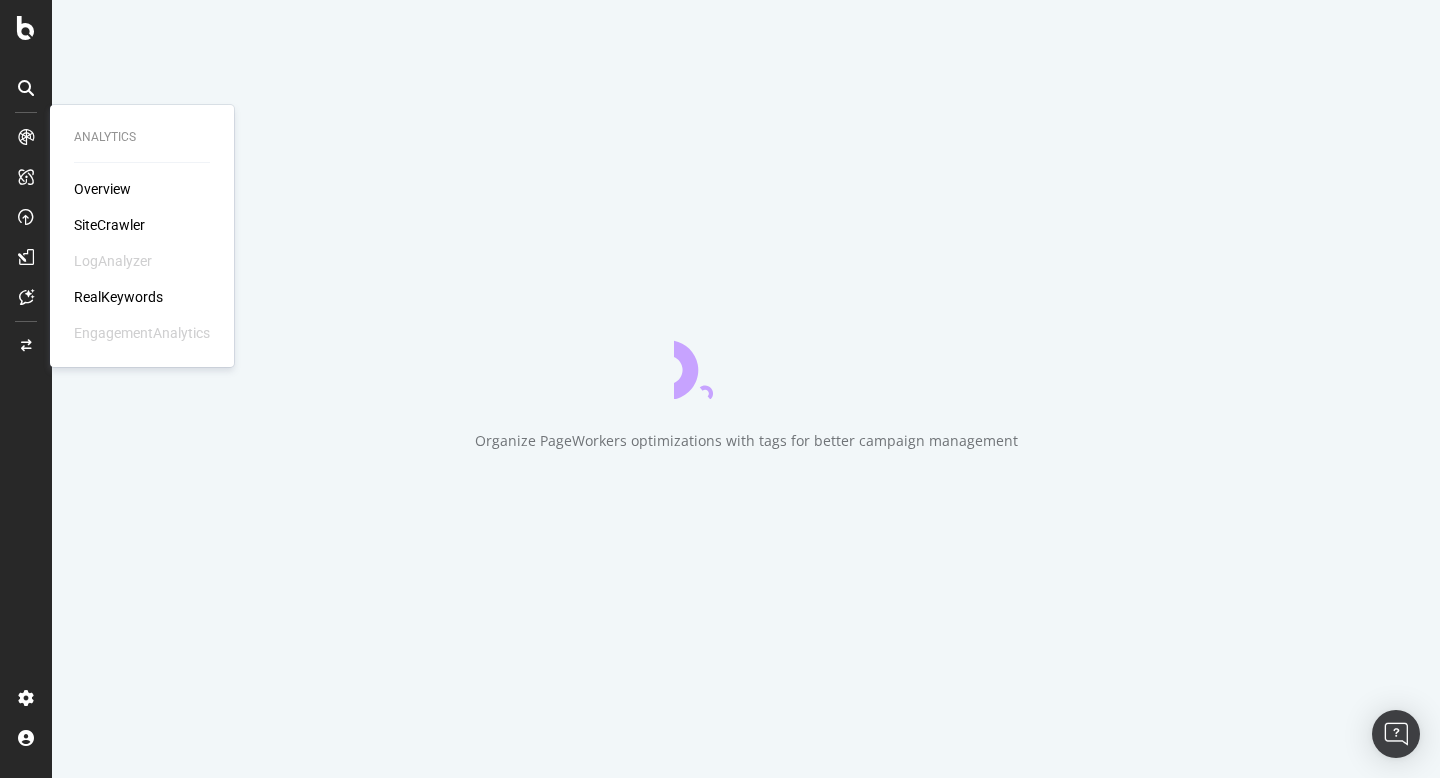 click on "Overview" at bounding box center (102, 189) 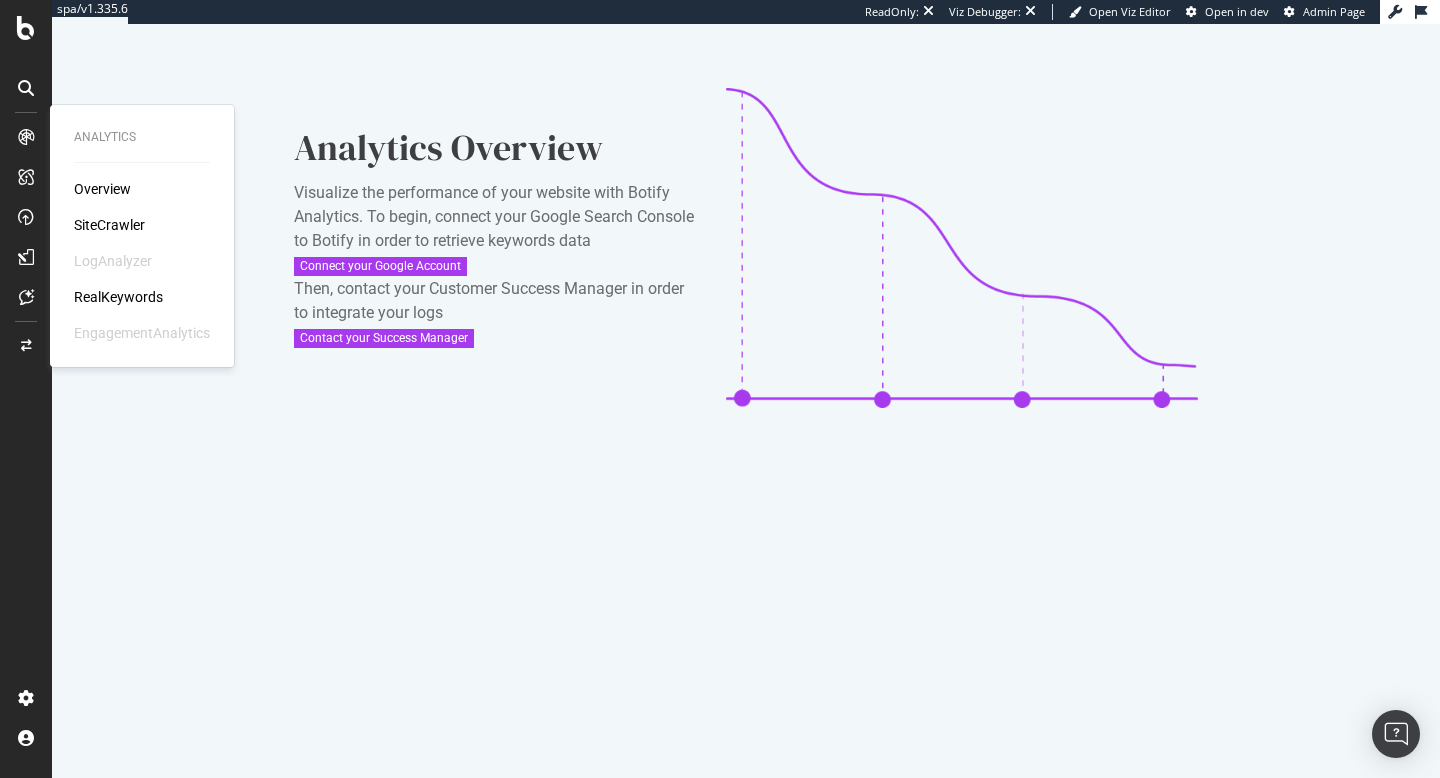 click on "EngagementAnalytics" at bounding box center (142, 333) 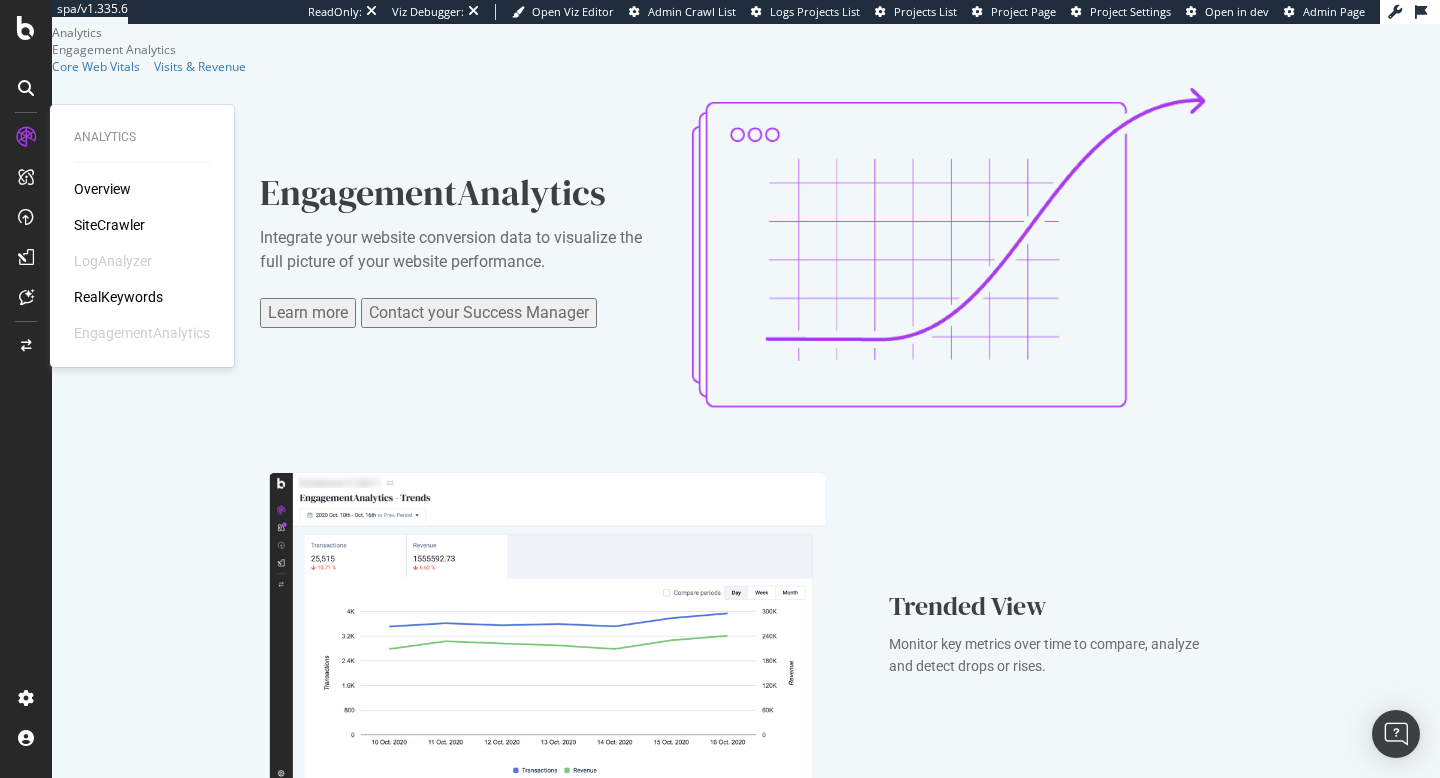 click on "Overview" at bounding box center [102, 189] 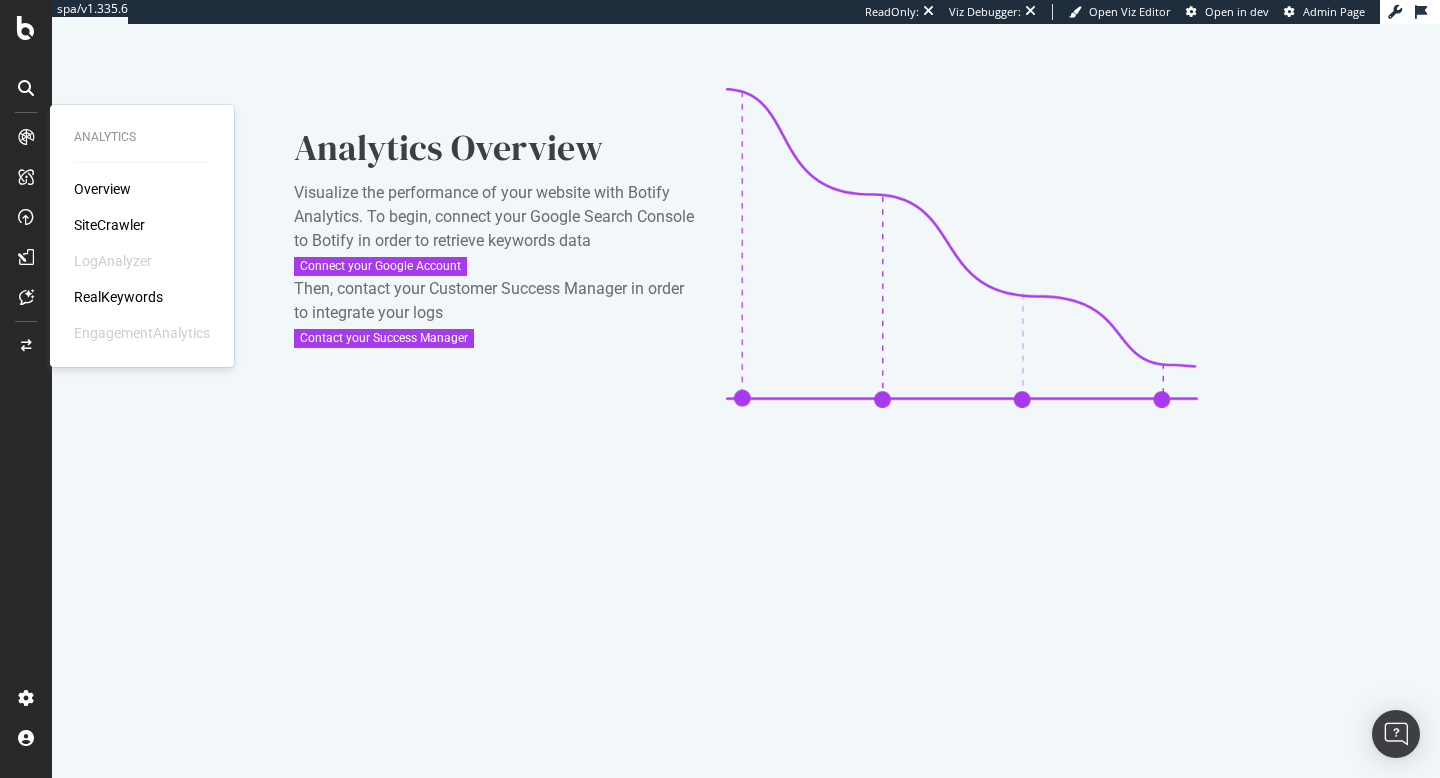 click on "Overview" at bounding box center [102, 189] 